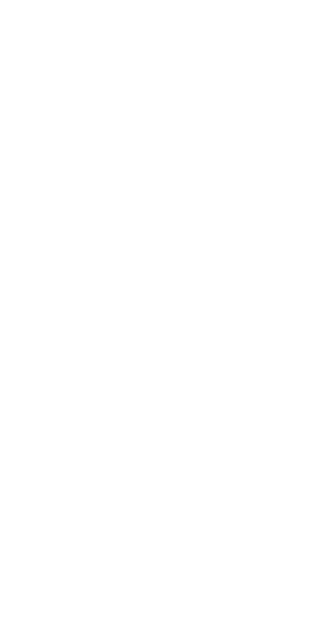 scroll, scrollTop: 0, scrollLeft: 0, axis: both 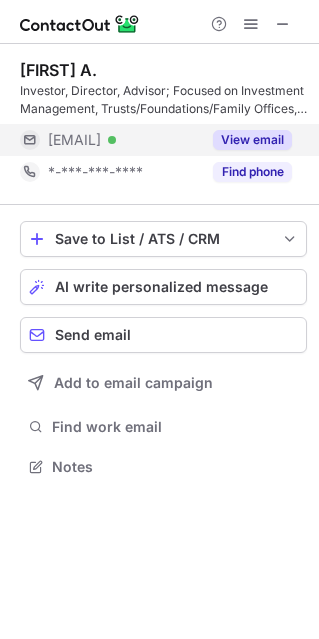 click on "View email" at bounding box center (252, 140) 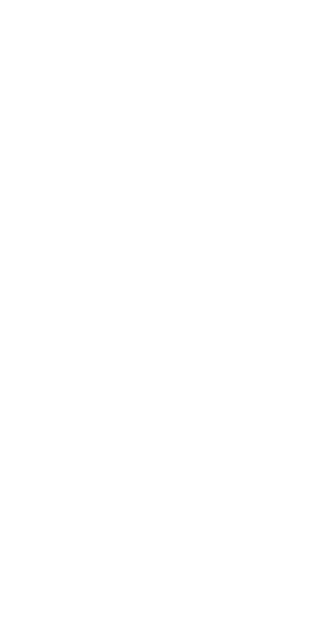 scroll, scrollTop: 0, scrollLeft: 0, axis: both 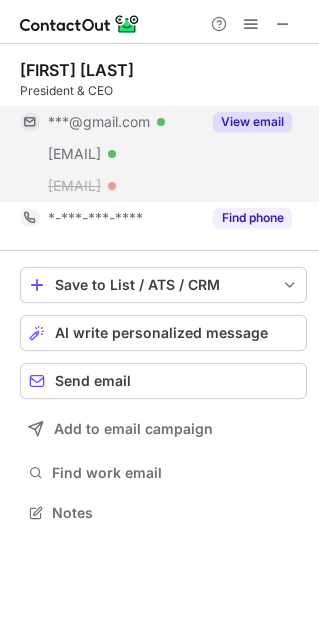 click on "View email" at bounding box center (246, 122) 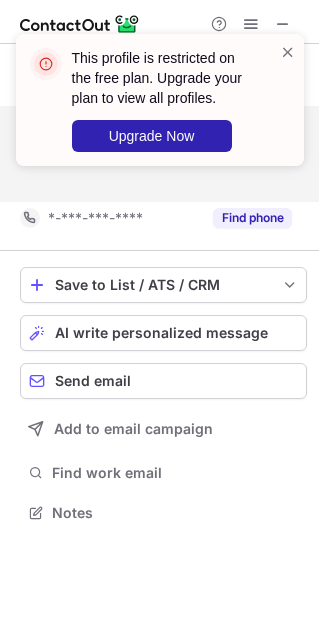 scroll, scrollTop: 466, scrollLeft: 319, axis: both 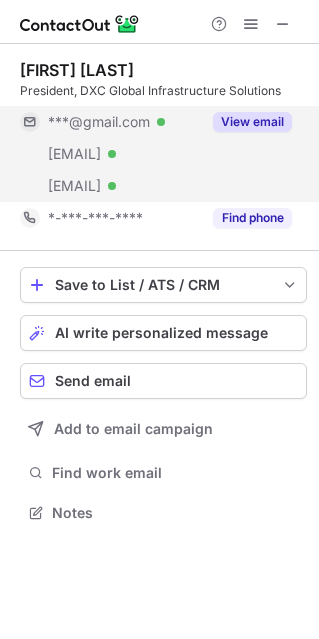 click on "View email" at bounding box center (252, 122) 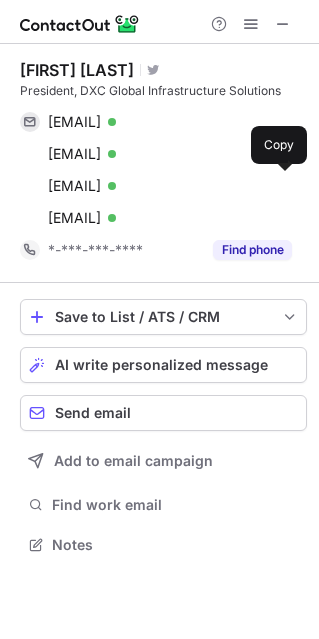scroll, scrollTop: 10, scrollLeft: 10, axis: both 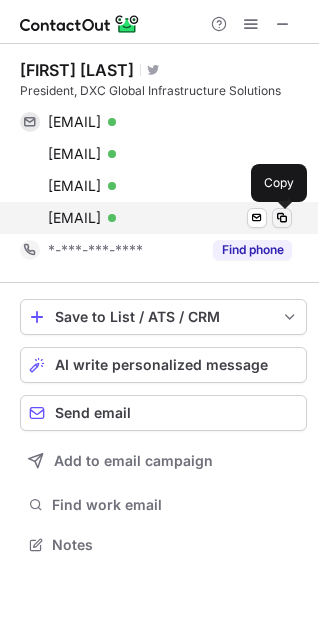 click at bounding box center [282, 218] 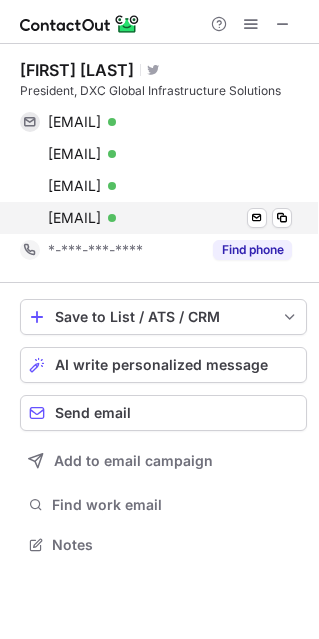 type 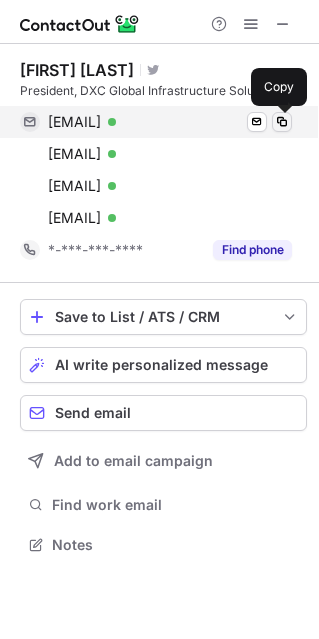 click at bounding box center [282, 122] 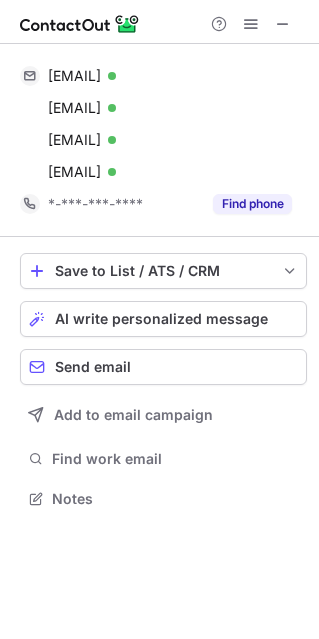 scroll, scrollTop: 484, scrollLeft: 319, axis: both 